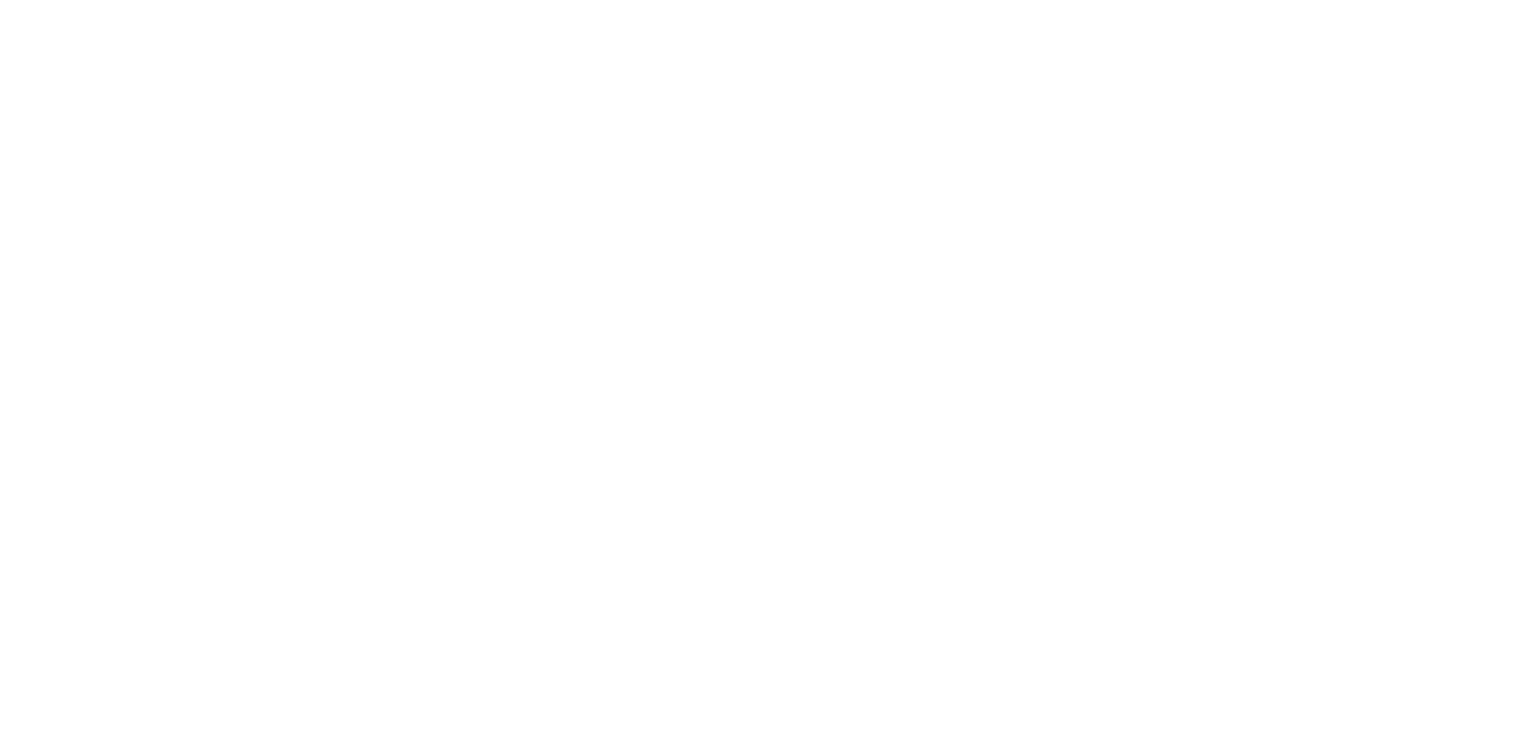 scroll, scrollTop: 0, scrollLeft: 0, axis: both 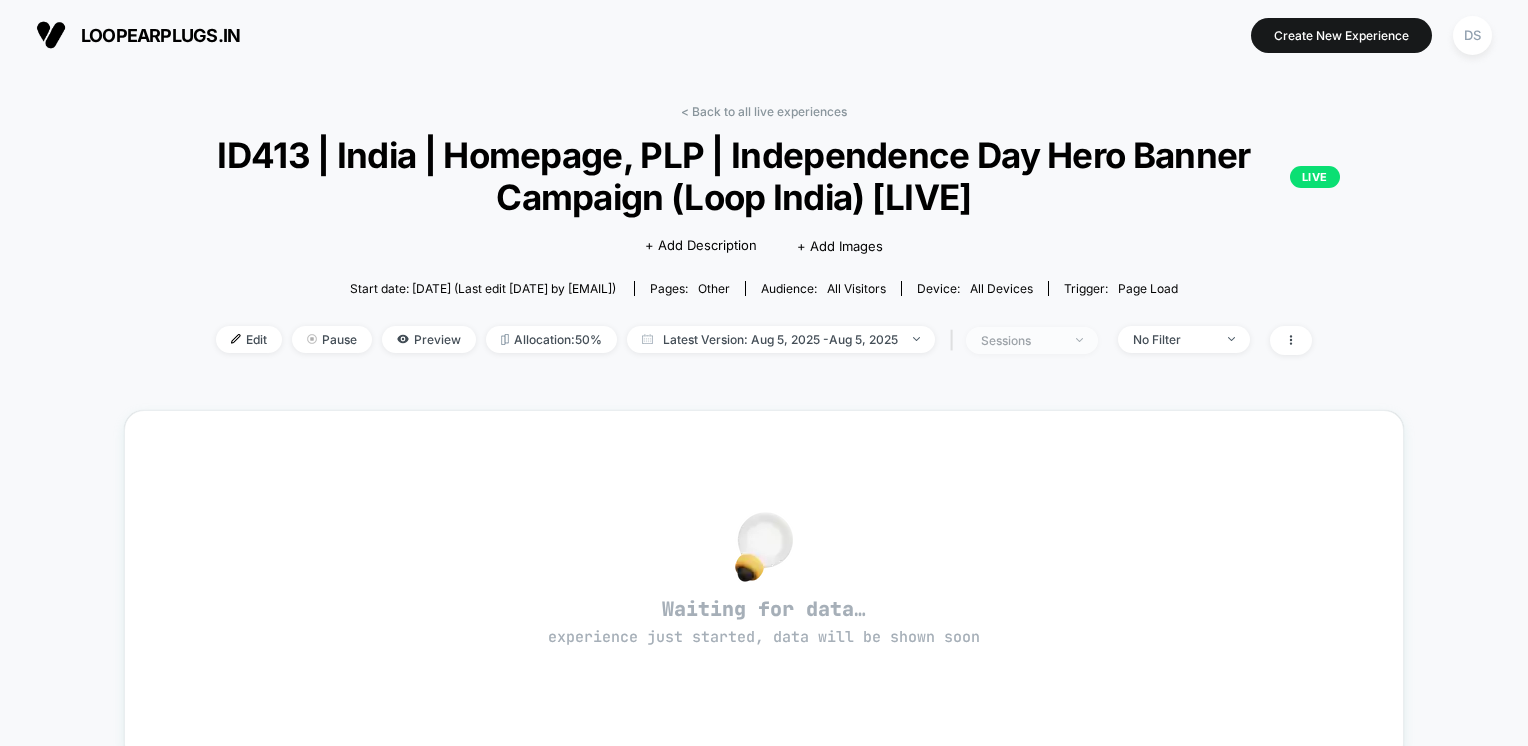 click on "sessions" at bounding box center [1021, 340] 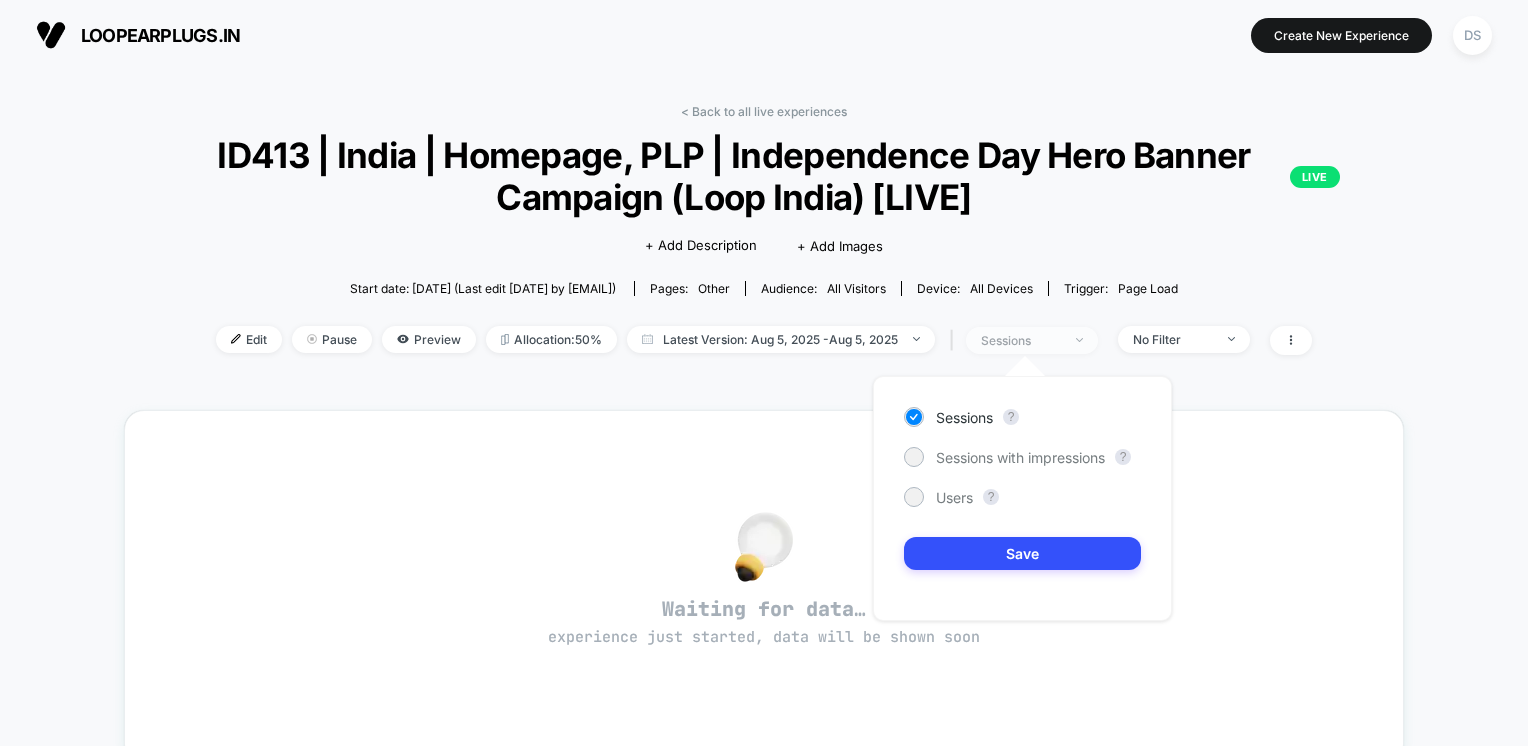 click on "sessions" at bounding box center (1021, 340) 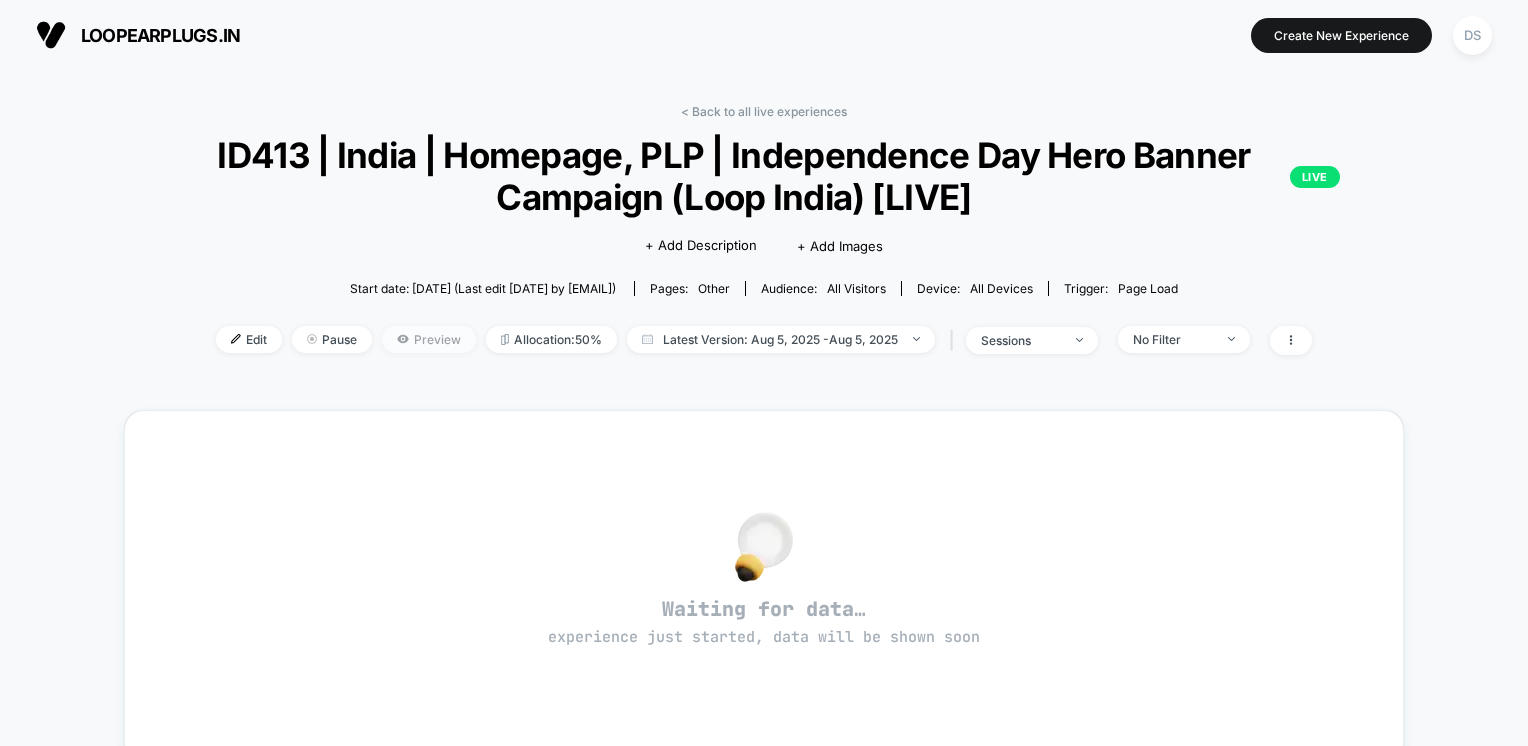 click on "Preview" at bounding box center (429, 339) 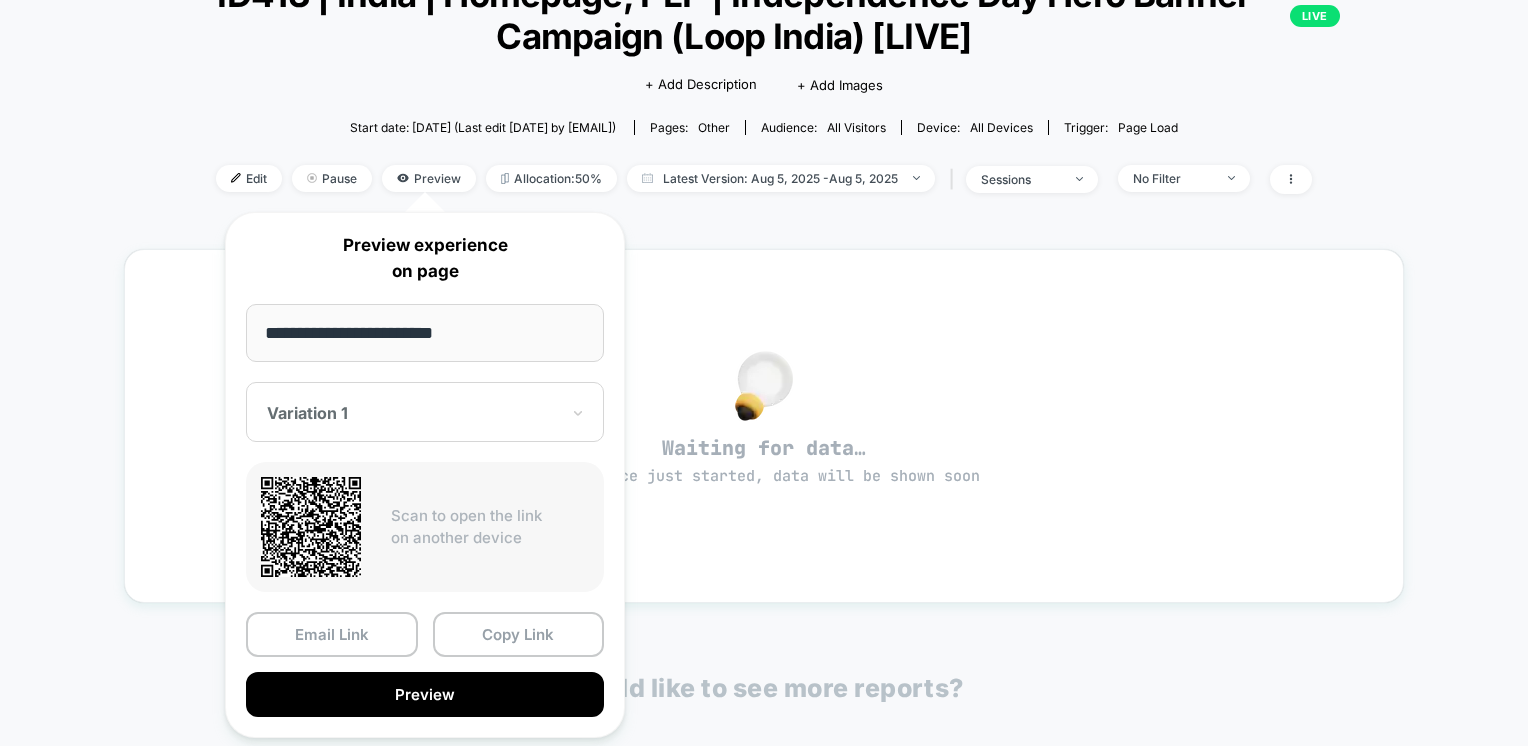 scroll, scrollTop: 379, scrollLeft: 0, axis: vertical 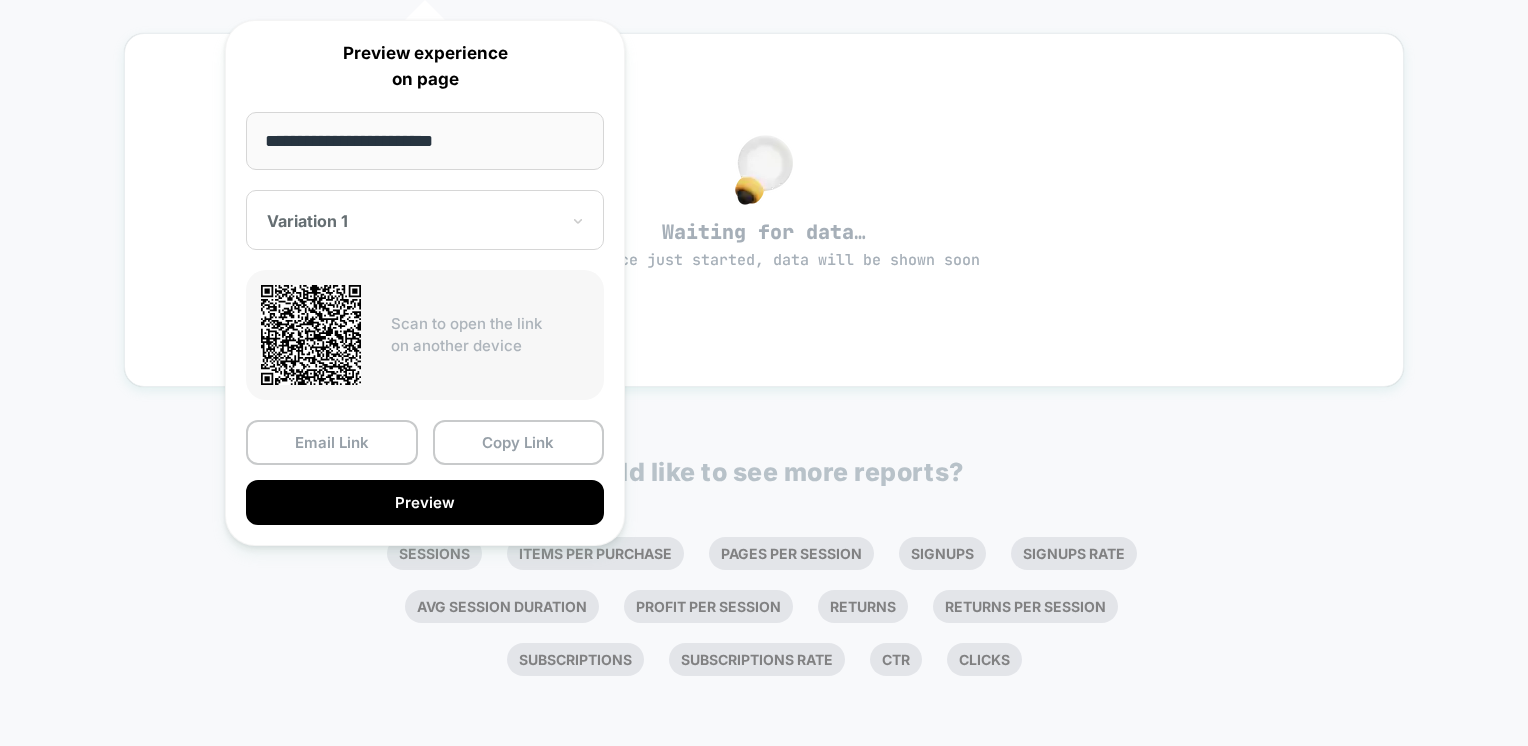 click 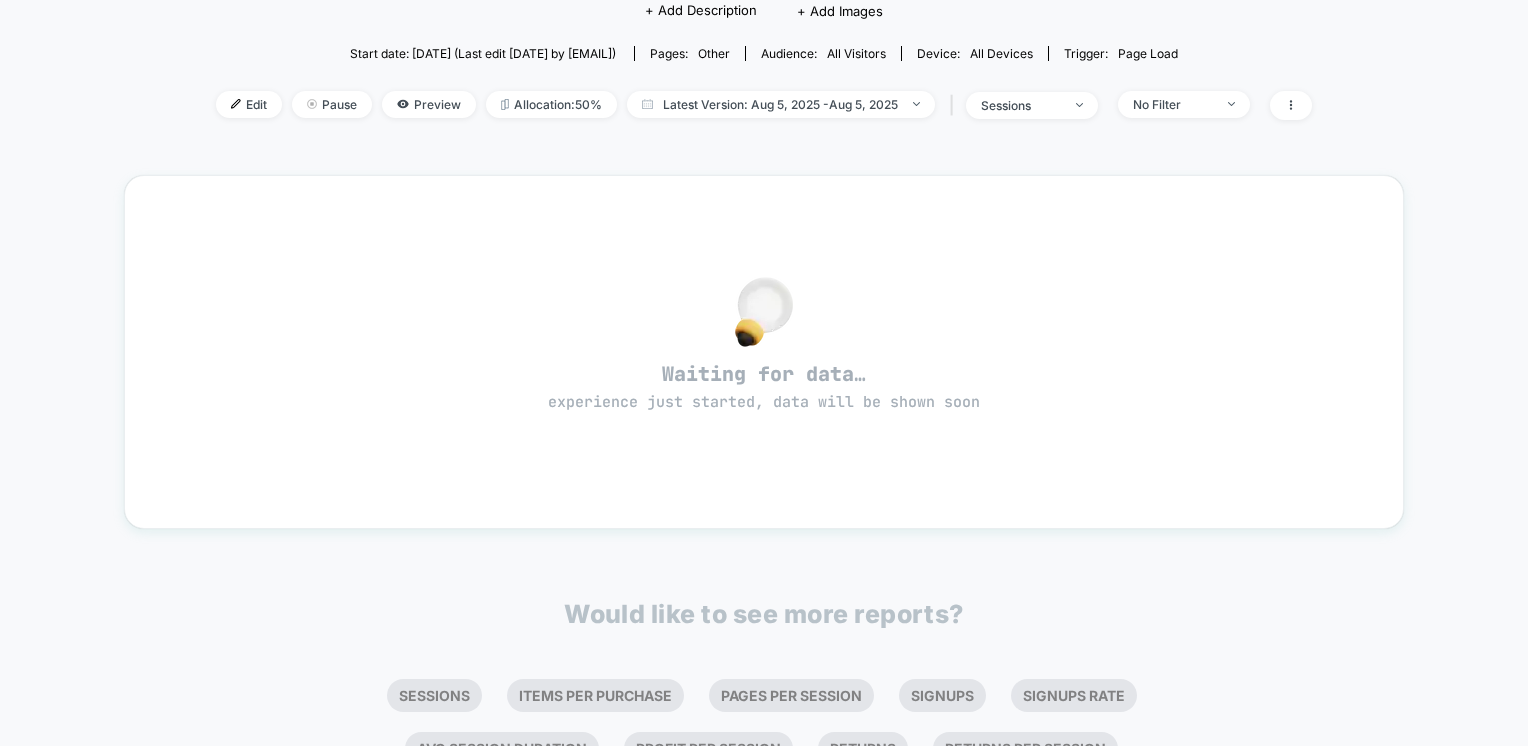 scroll, scrollTop: 79, scrollLeft: 0, axis: vertical 